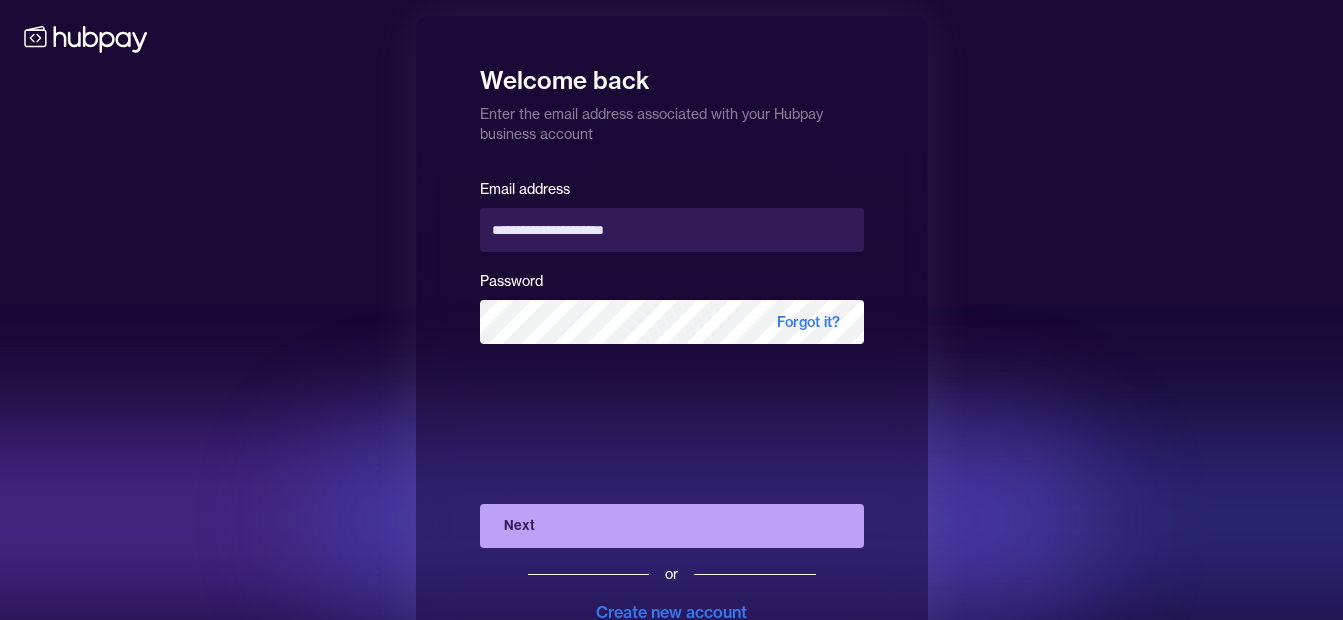 scroll, scrollTop: 0, scrollLeft: 0, axis: both 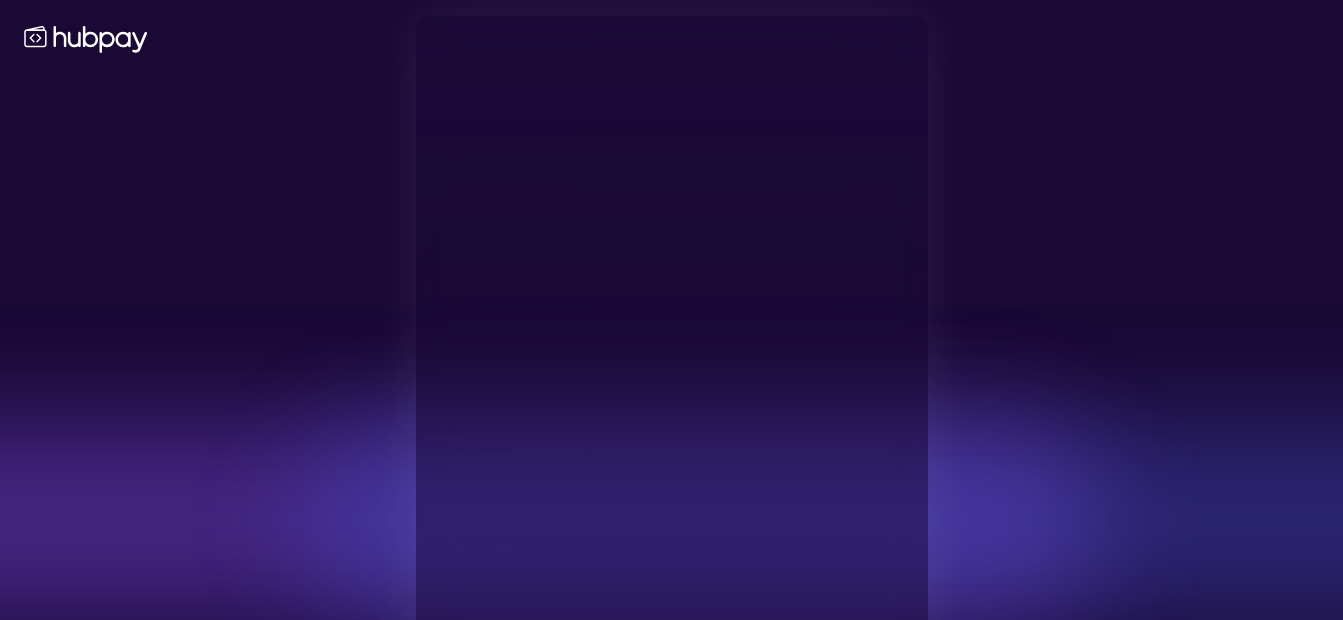 type on "**********" 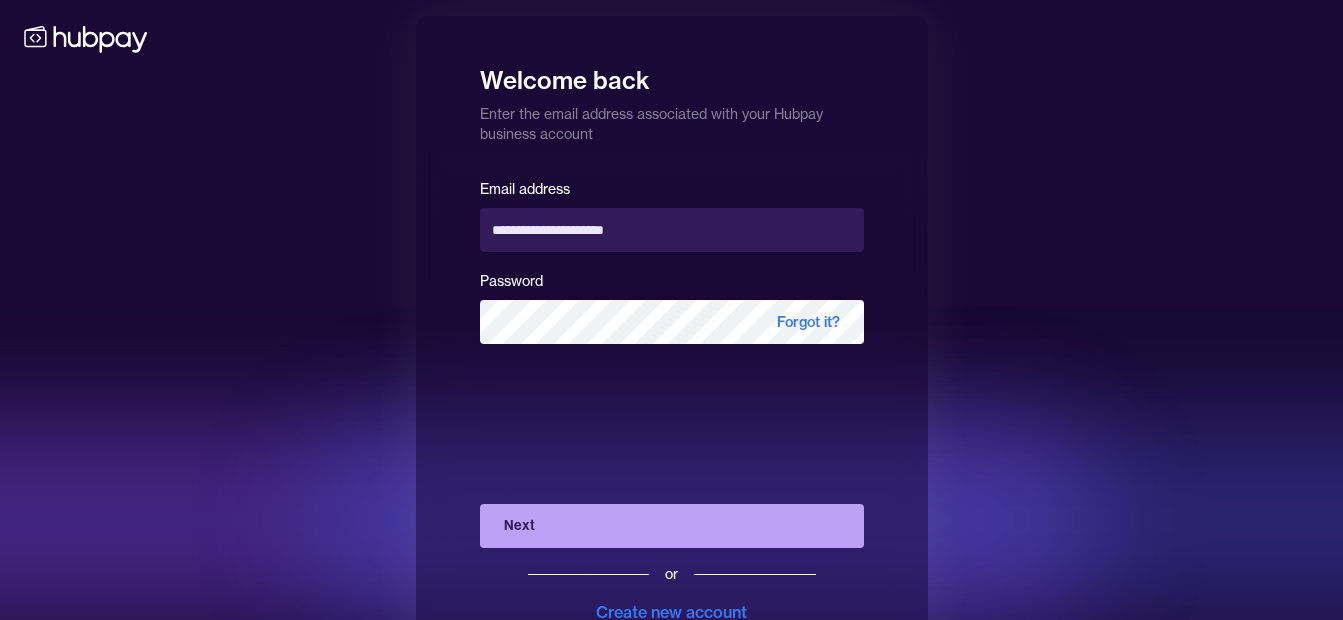 click on "Next" at bounding box center (672, 526) 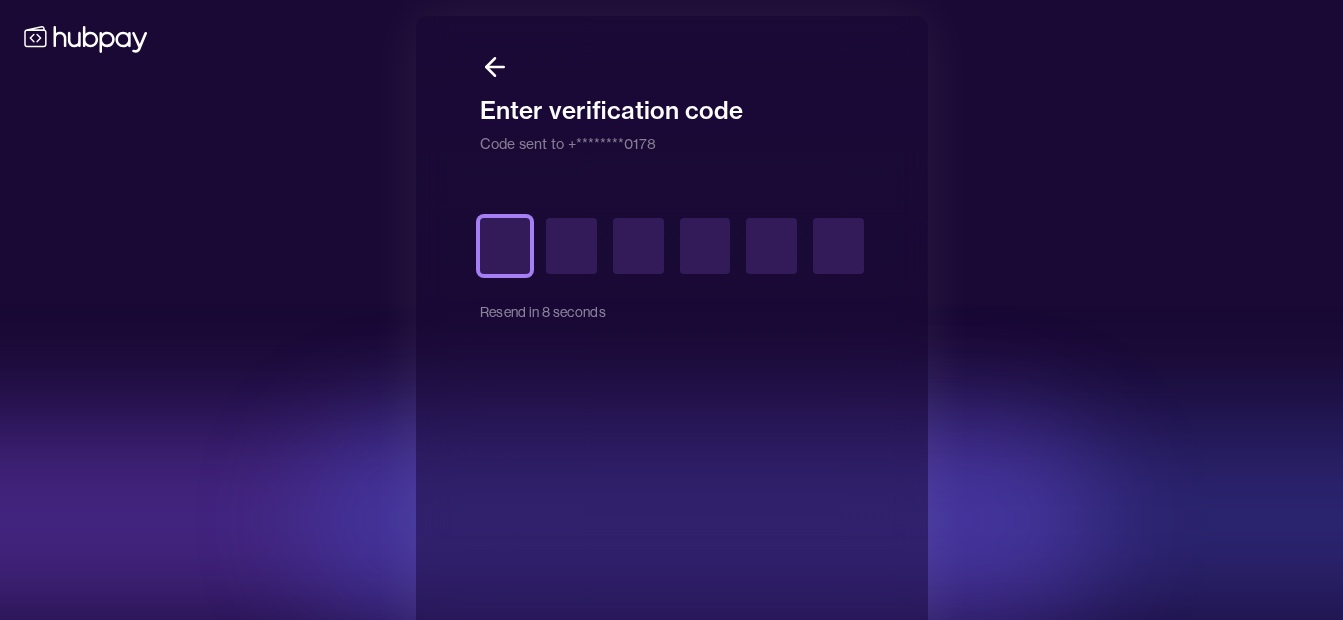 type on "*" 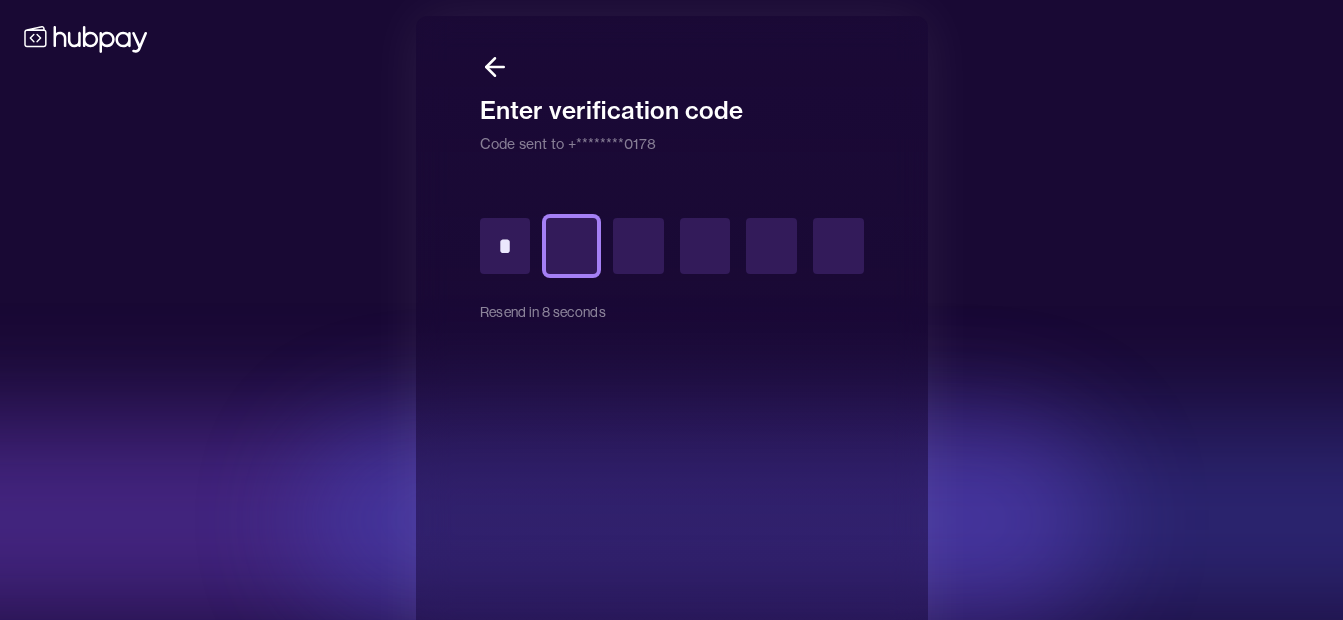 type on "*" 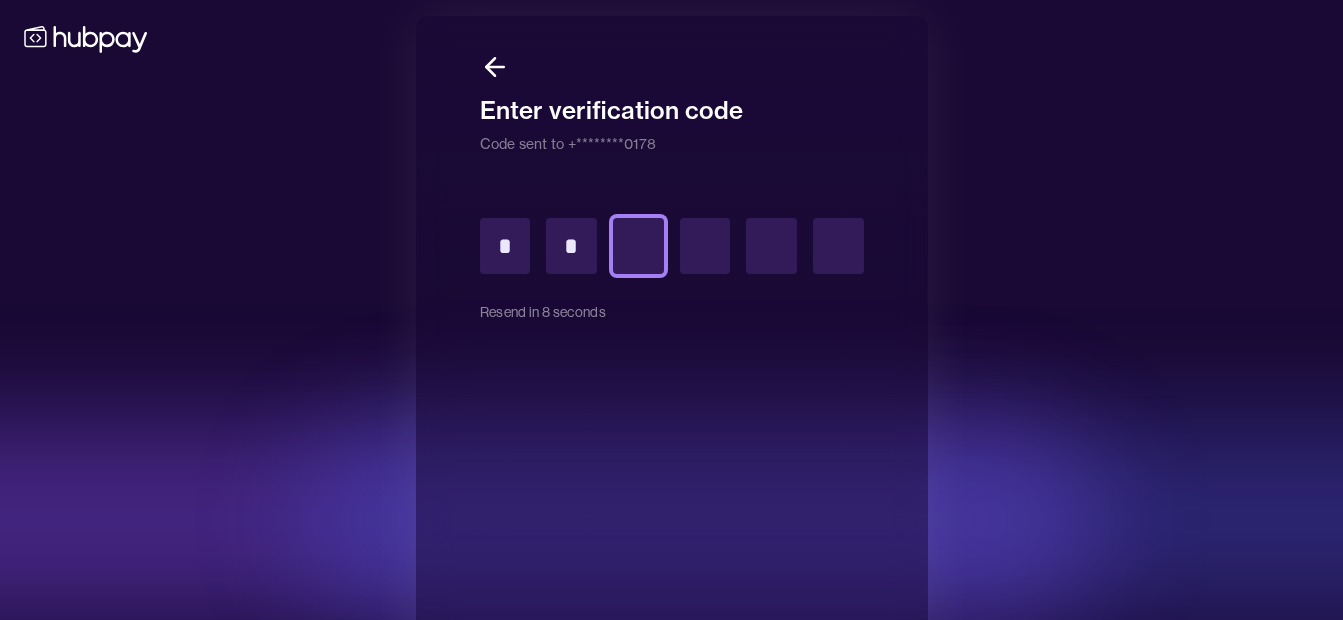 type on "*" 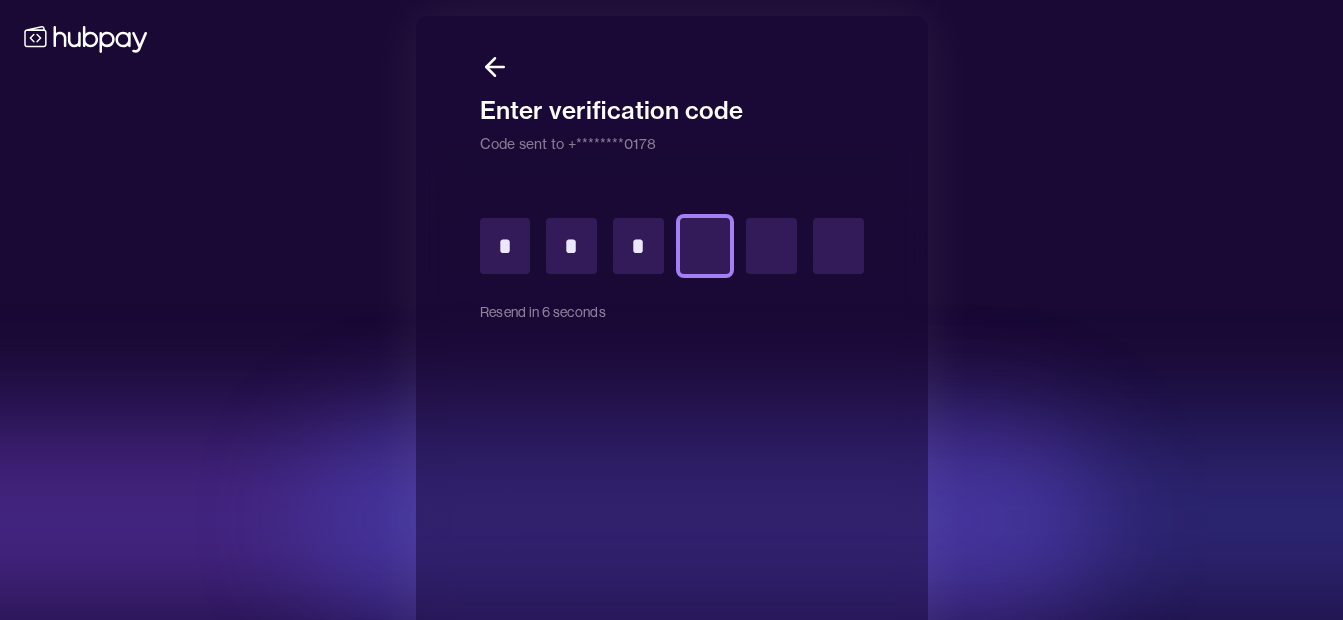 type on "*" 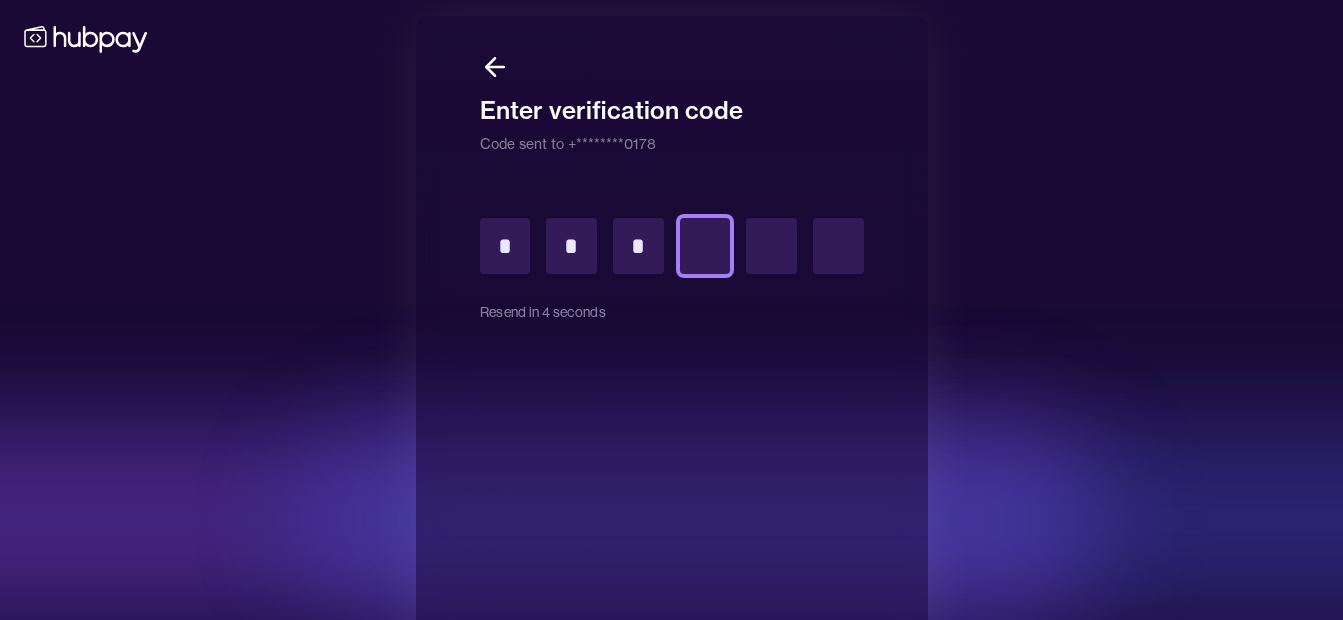 type on "*" 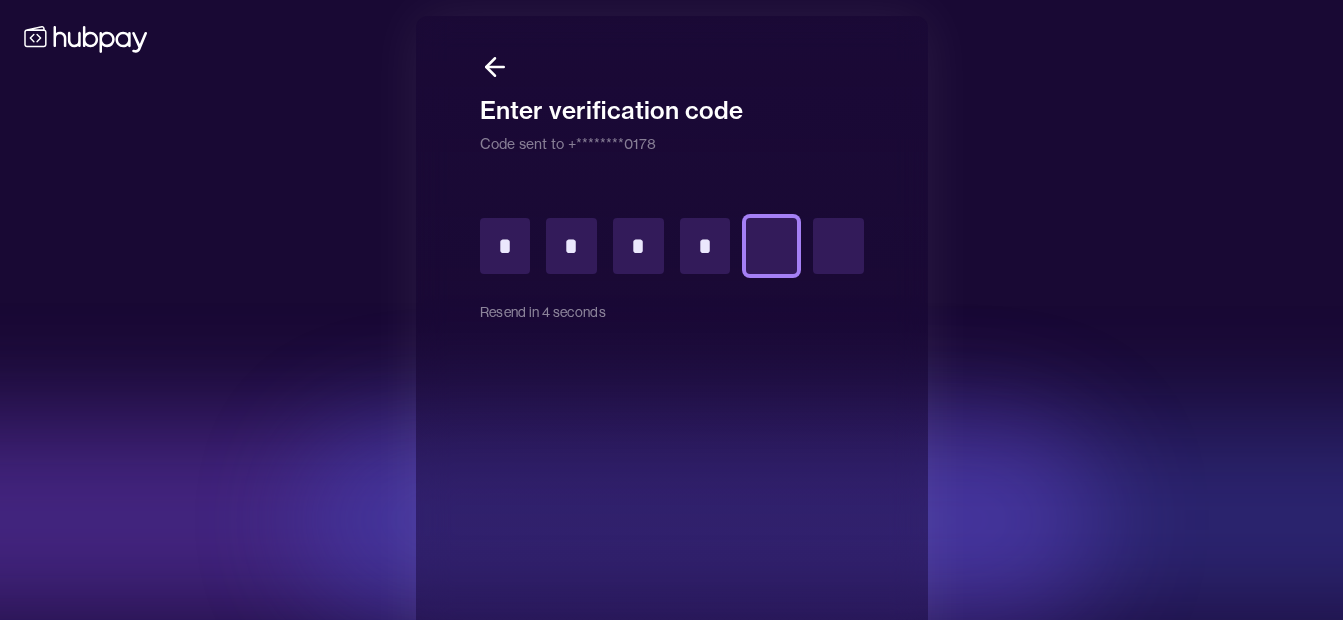 type on "*" 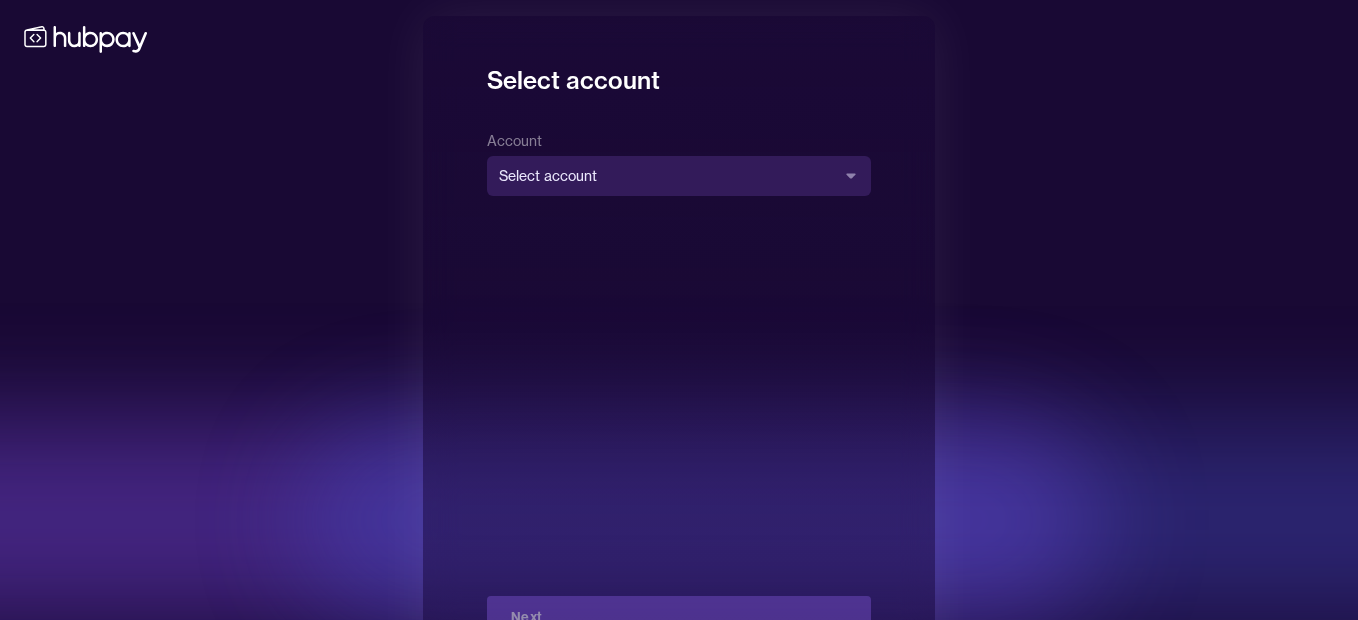 click on "**********" at bounding box center [679, 346] 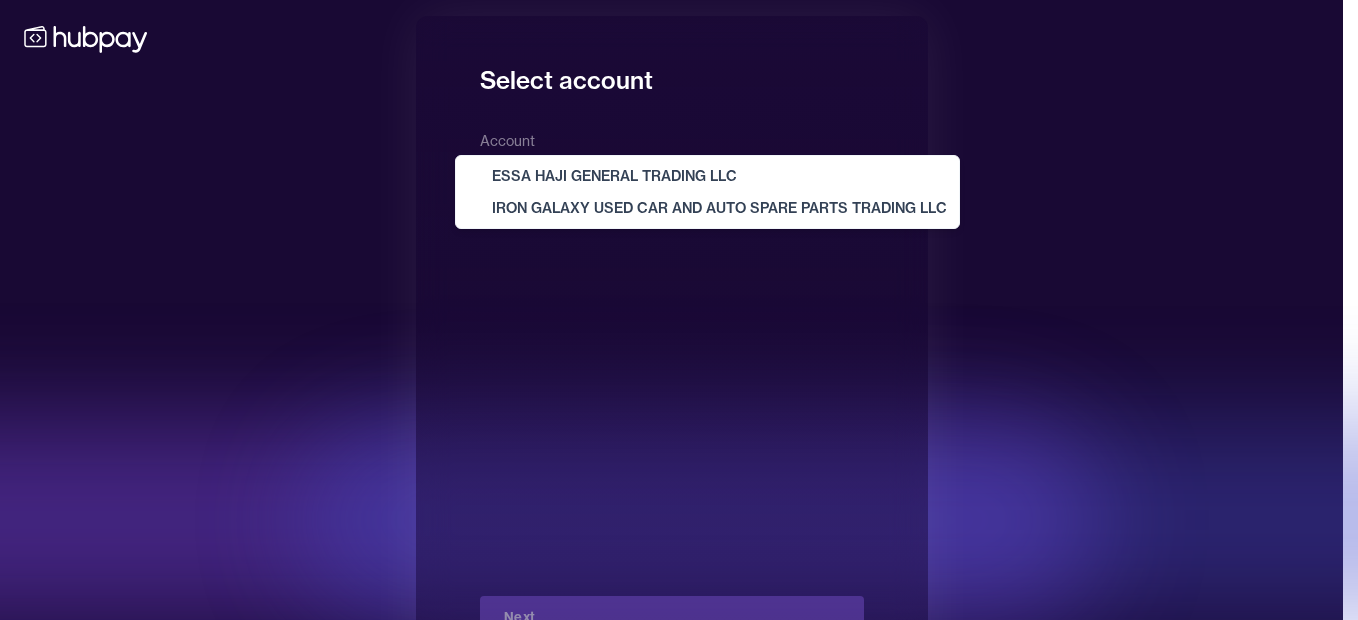 select on "**********" 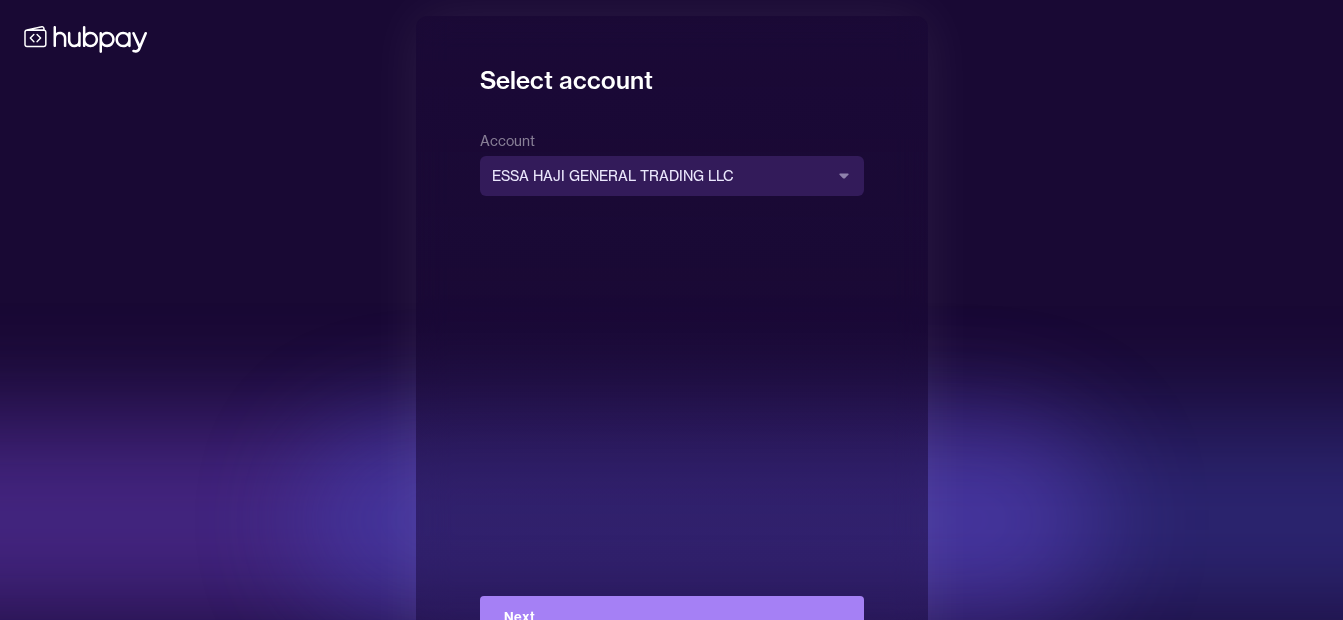 click on "Next" at bounding box center [672, 618] 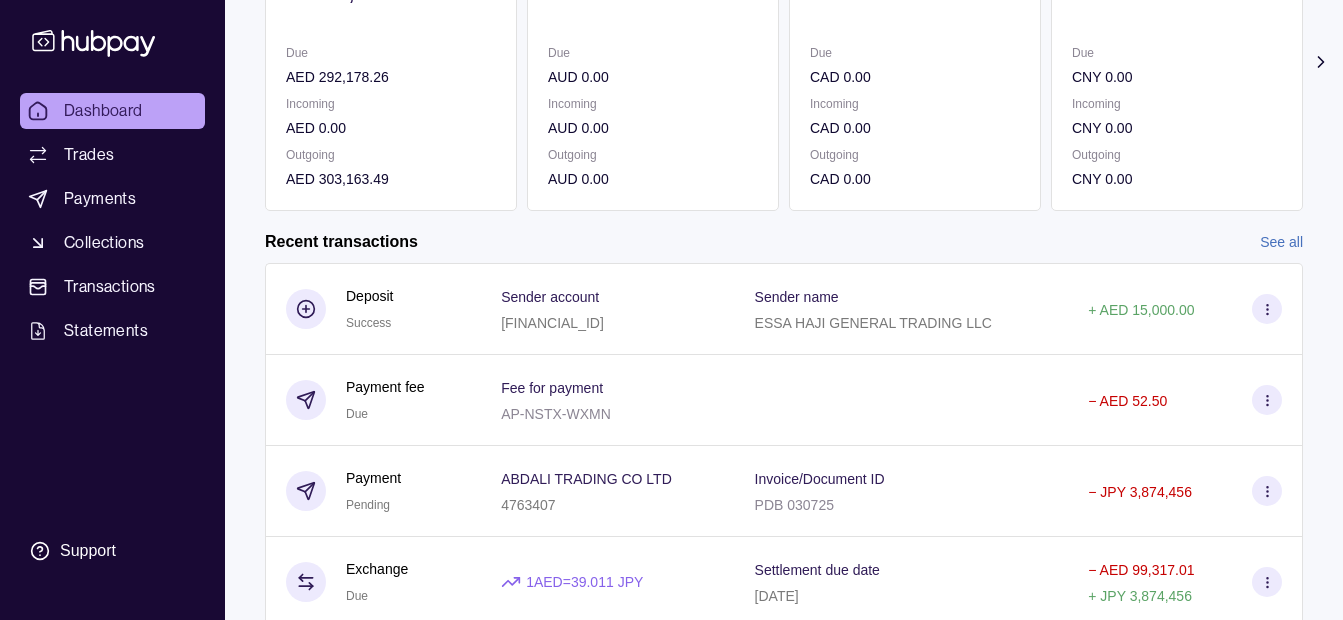 scroll, scrollTop: 480, scrollLeft: 0, axis: vertical 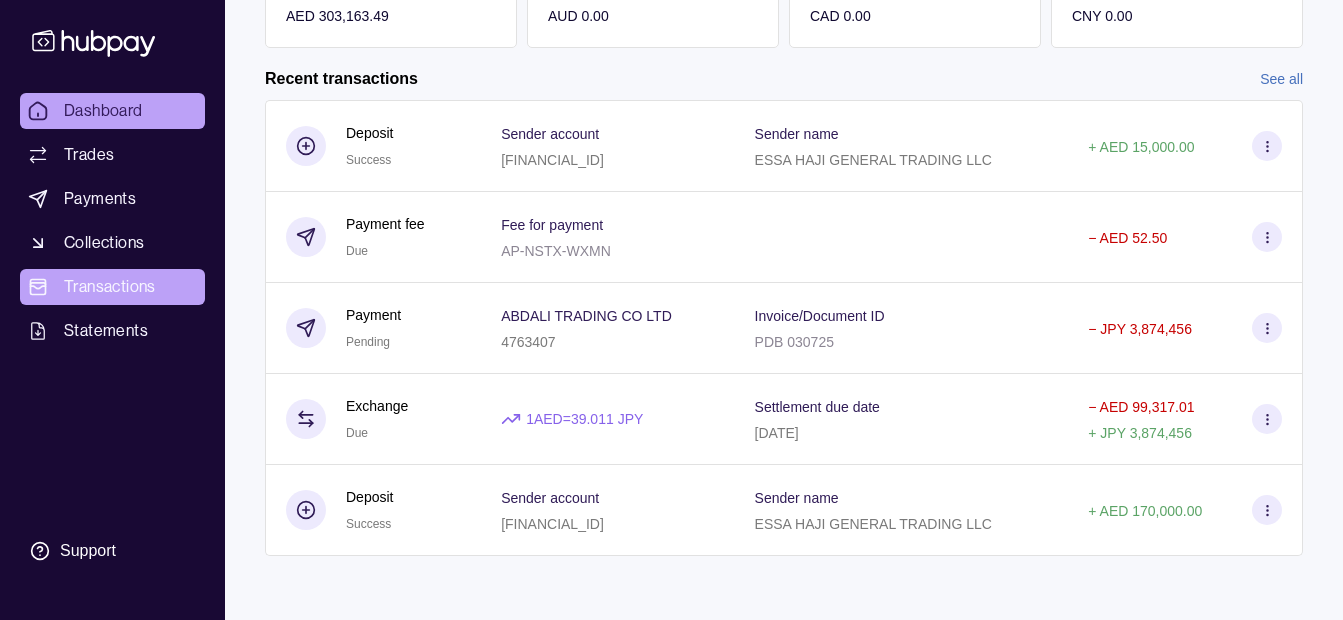 click on "Transactions" at bounding box center (110, 287) 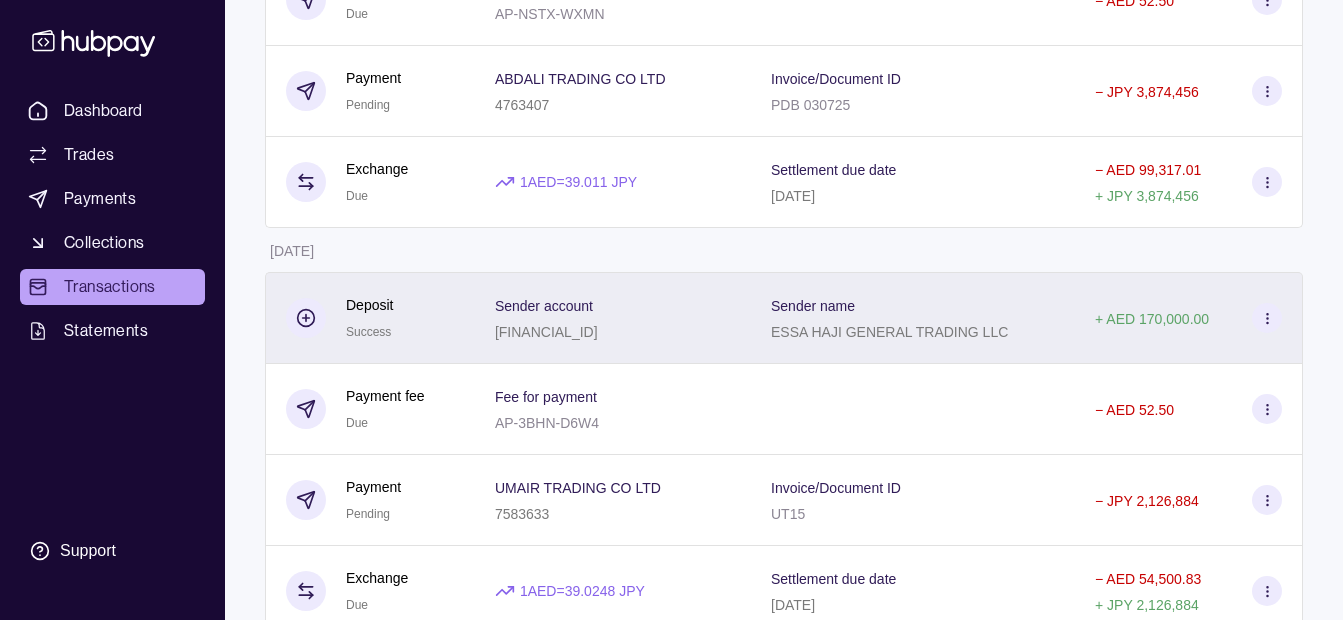 scroll, scrollTop: 0, scrollLeft: 0, axis: both 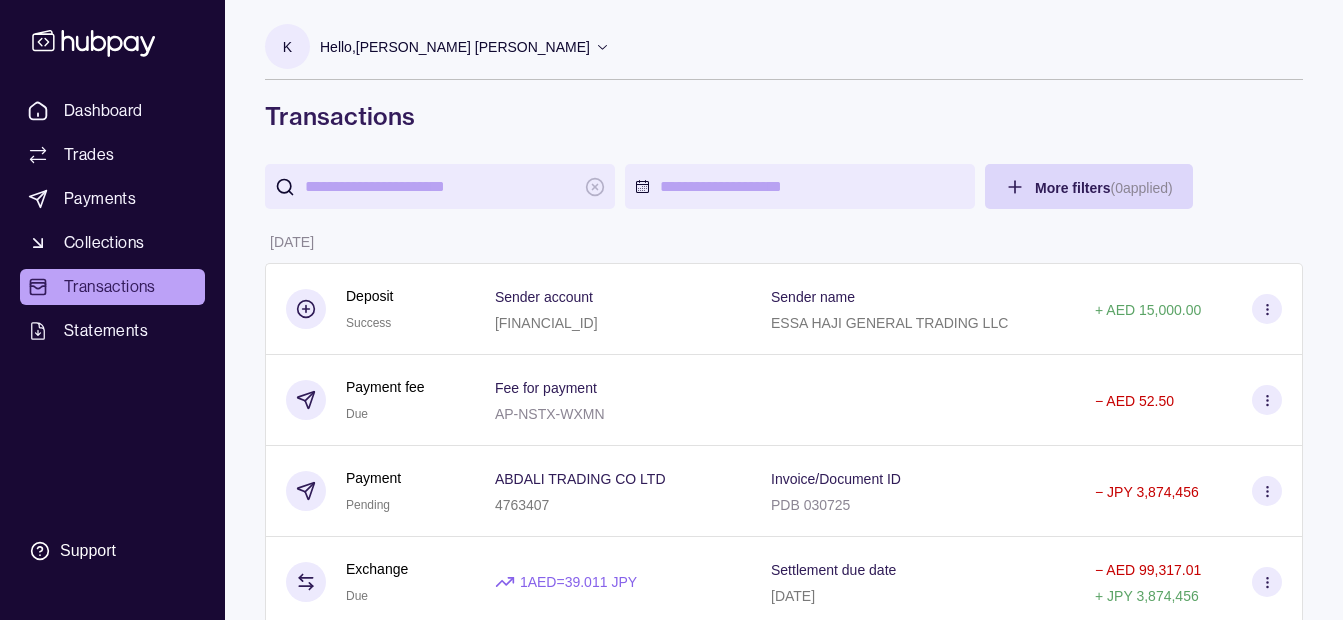 click on "Hello,  [PERSON_NAME] [PERSON_NAME]" at bounding box center [455, 47] 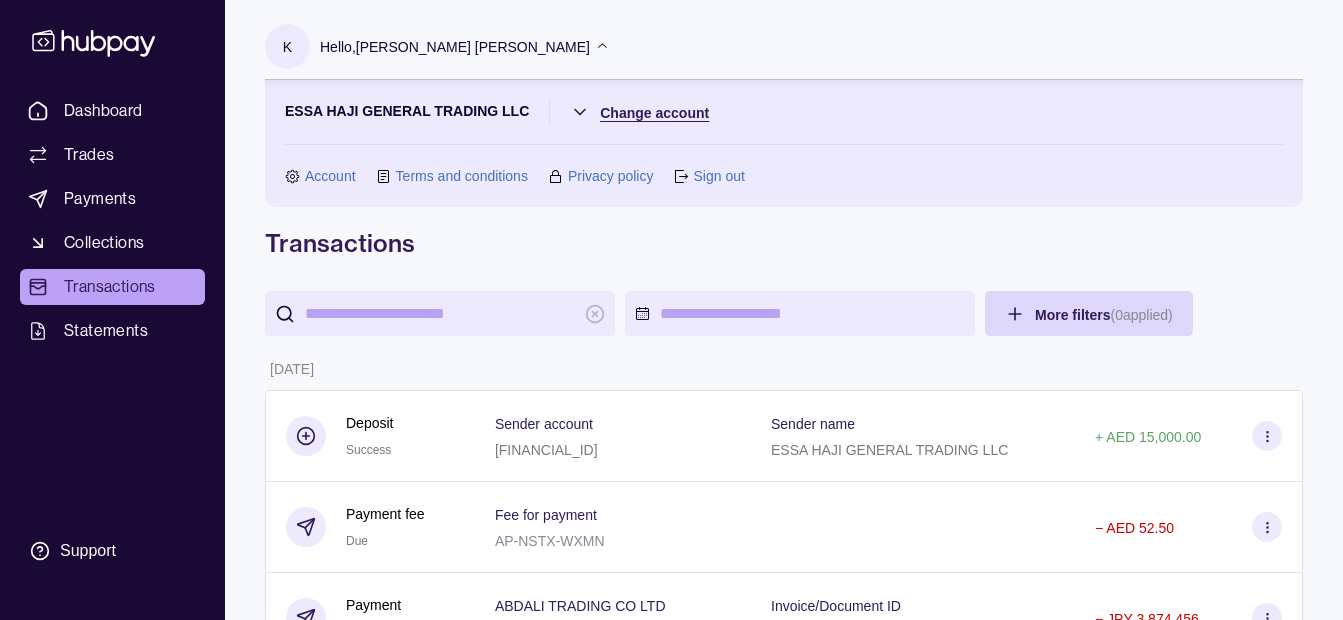 click on "Dashboard Trades Payments Collections Transactions Statements Support K Hello,  [PERSON_NAME] [PERSON_NAME]  [PERSON_NAME] GENERAL TRADING LLC Change account Account Terms and conditions Privacy policy Sign out Transactions More filters  ( 0  applied) Details Amount [DATE] Deposit Success Sender account [FINANCIAL_ID] Sender name ESSA HAJI GENERAL TRADING LLC +   AED 15,000.00 Payment fee Due Fee for payment AP-NSTX-WXMN −   AED 52.50 Payment Pending ABDALI TRADING CO LTD 4763407 Invoice/Document ID PDB 030725 −   JPY 3,874,456 Exchange Due 1  AED  =  39.011   JPY Settlement due date [DATE] −   AED 99,317.01 +   JPY 3,874,456 [DATE] Deposit Success Sender account [FINANCIAL_ID] Sender name ESSA HAJI GENERAL TRADING LLC +   AED 170,000.00 Payment fee Due Fee for payment AP-3BHN-D6W4 −   AED 52.50 Payment Pending UMAIR TRADING CO LTD 7583633 Invoice/Document ID UT15 −   JPY 2,126,884 Exchange Due 1  AED  =  39.0248   JPY Settlement due date [DATE] −   AED 54,500.83 +   +" at bounding box center (671, 1193) 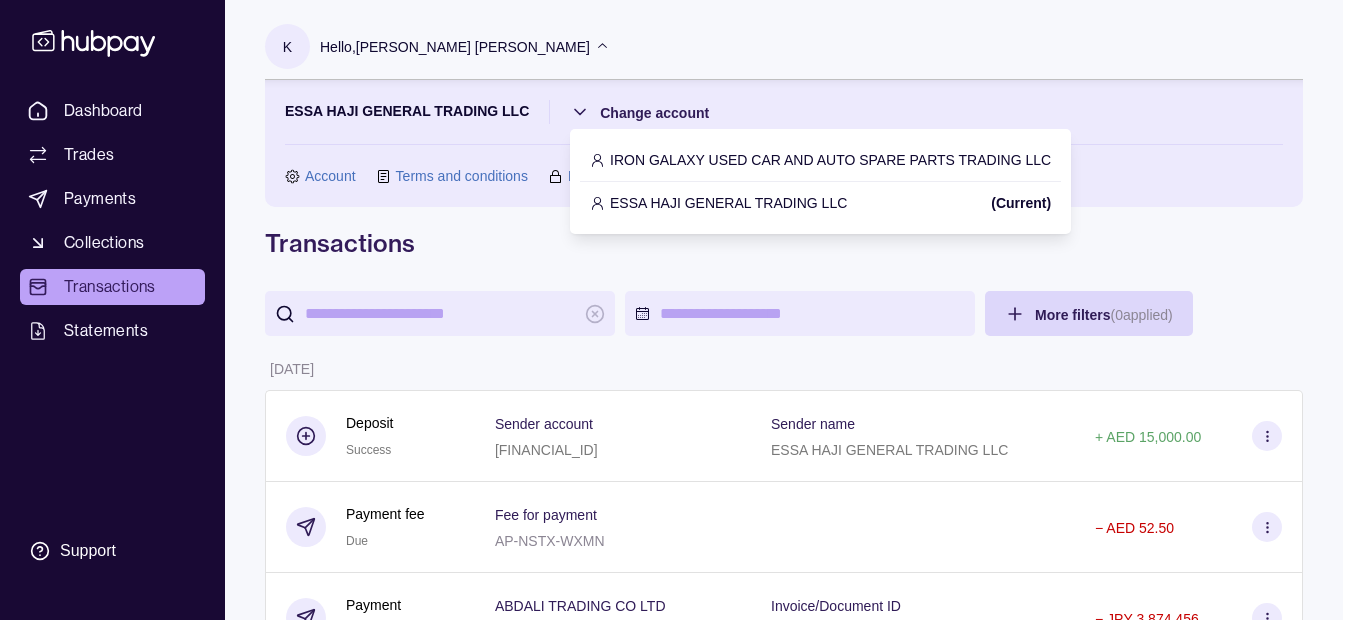 click on "IRON GALAXY USED CAR AND AUTO SPARE PARTS TRADING LLC" at bounding box center (830, 160) 